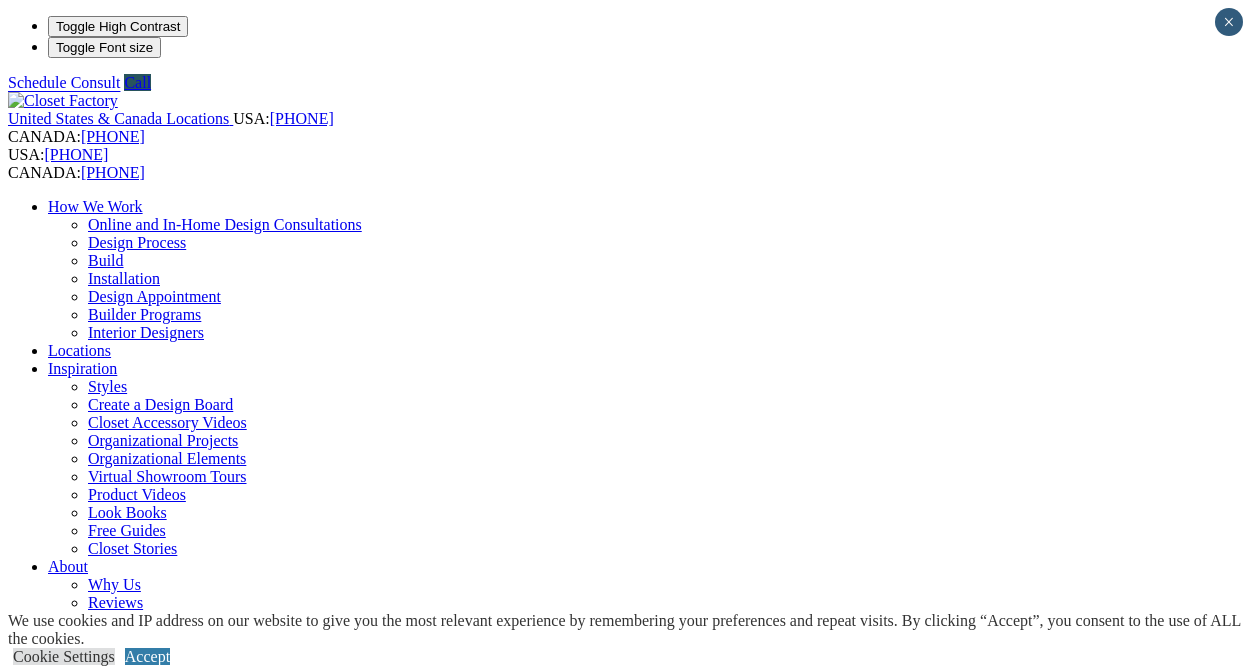 scroll, scrollTop: 0, scrollLeft: 0, axis: both 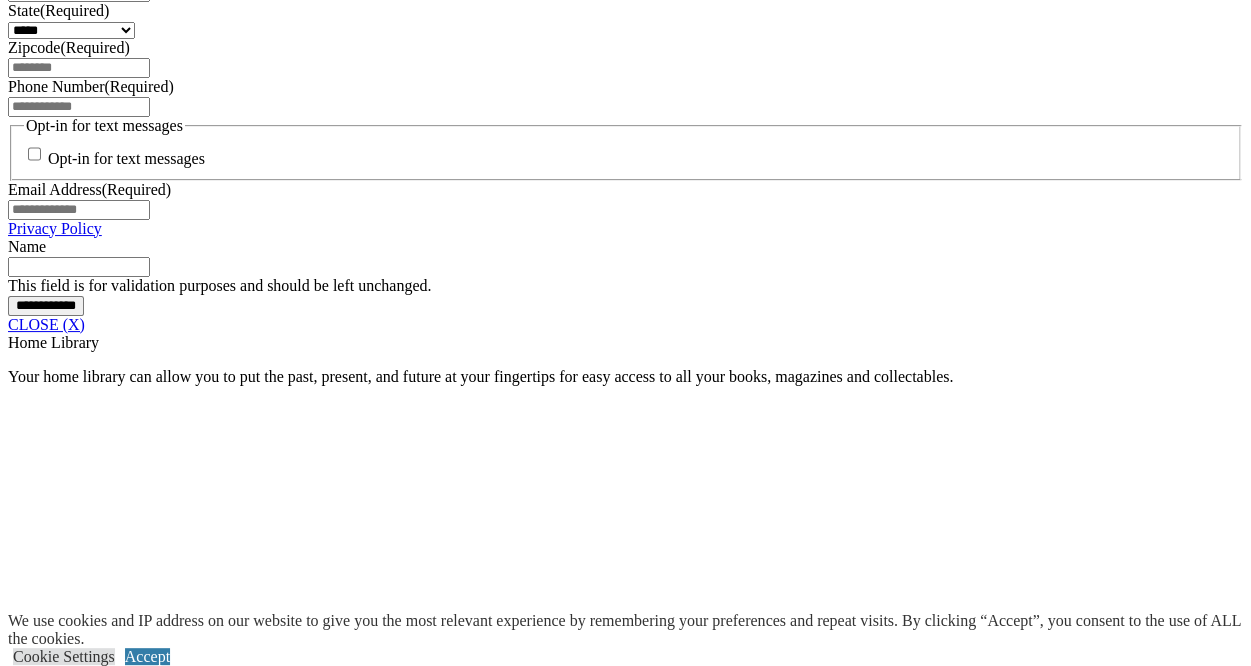 click at bounding box center [164, -177] 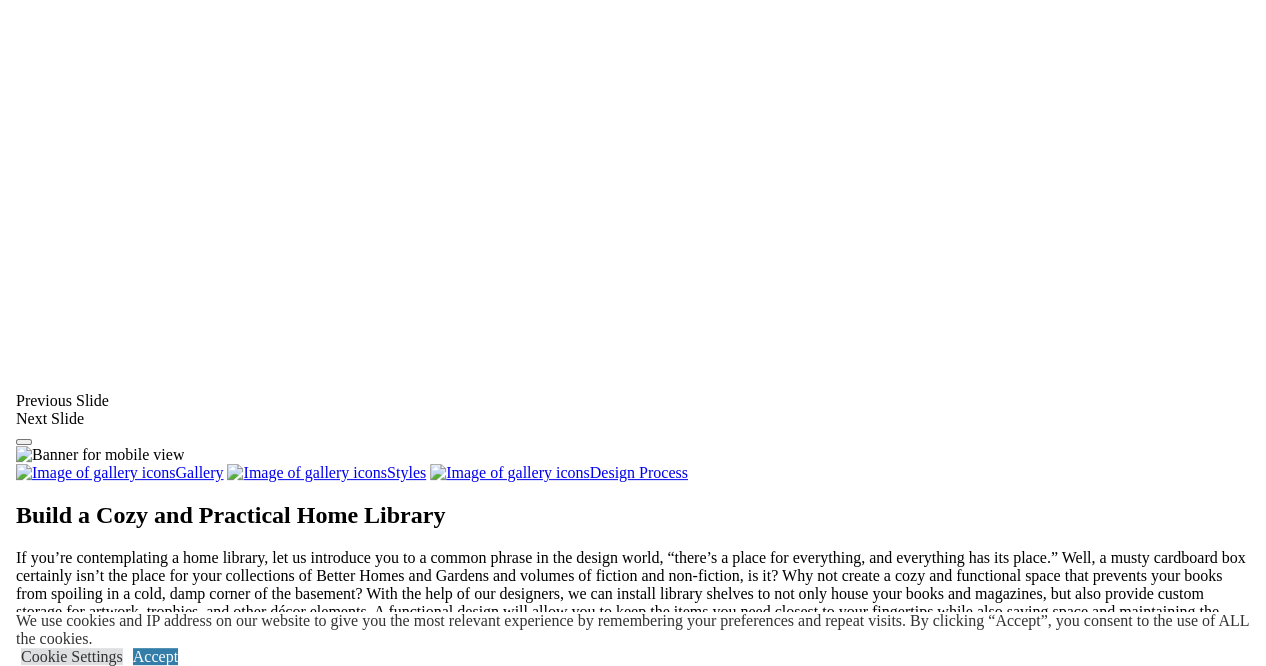 scroll, scrollTop: 1339, scrollLeft: 0, axis: vertical 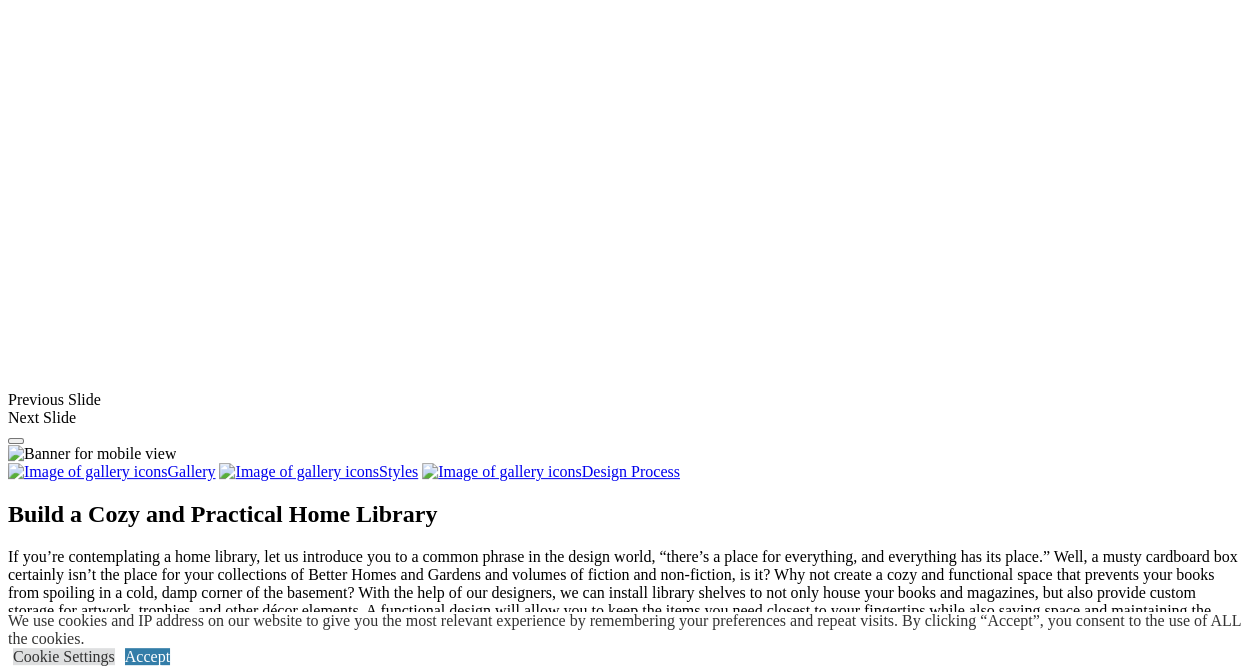 click at bounding box center (581, 1348) 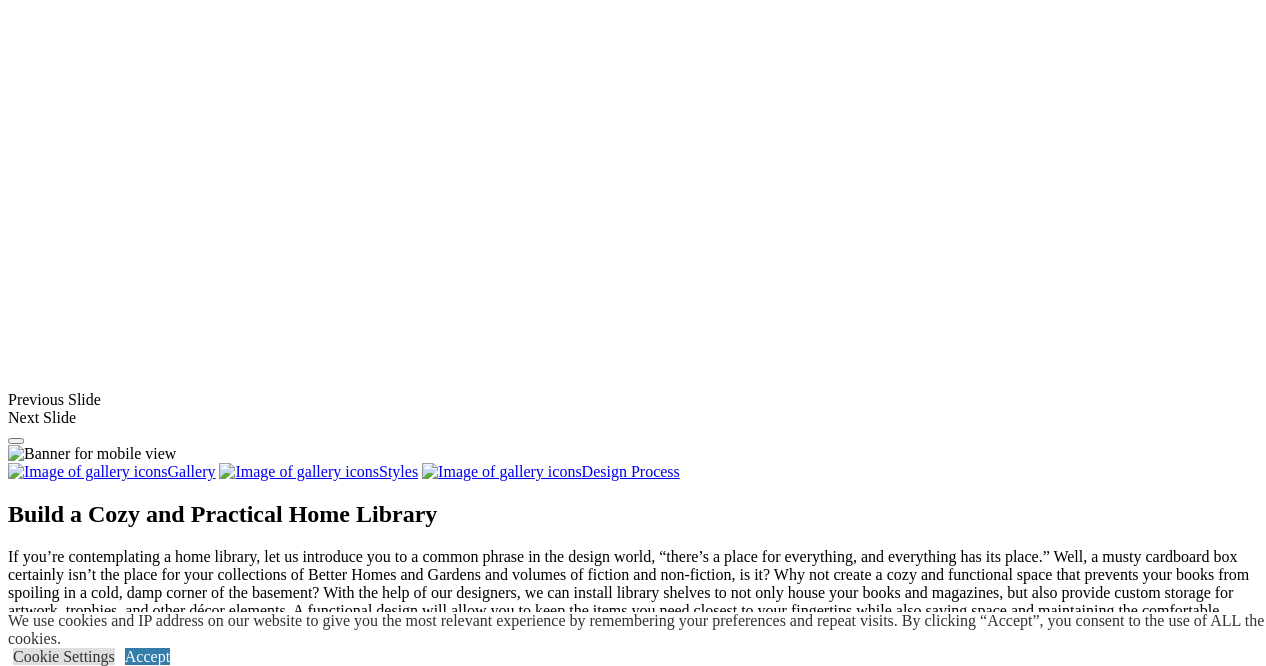 click at bounding box center (125, 34063) 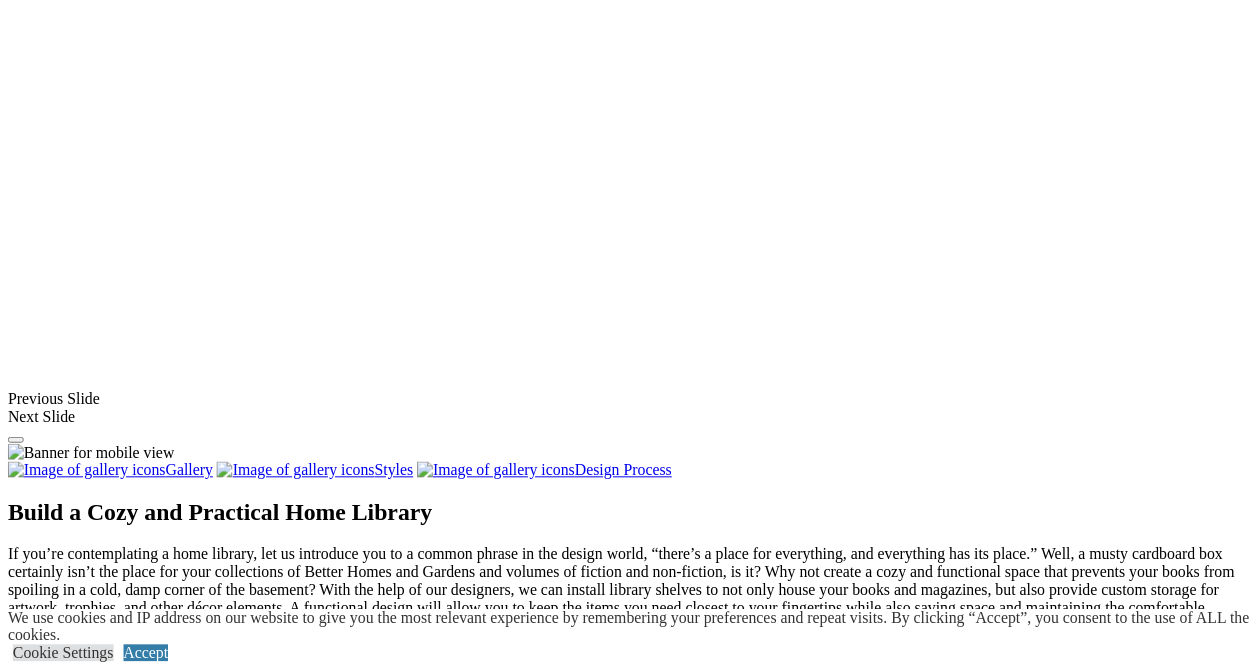 scroll, scrollTop: 1472, scrollLeft: 0, axis: vertical 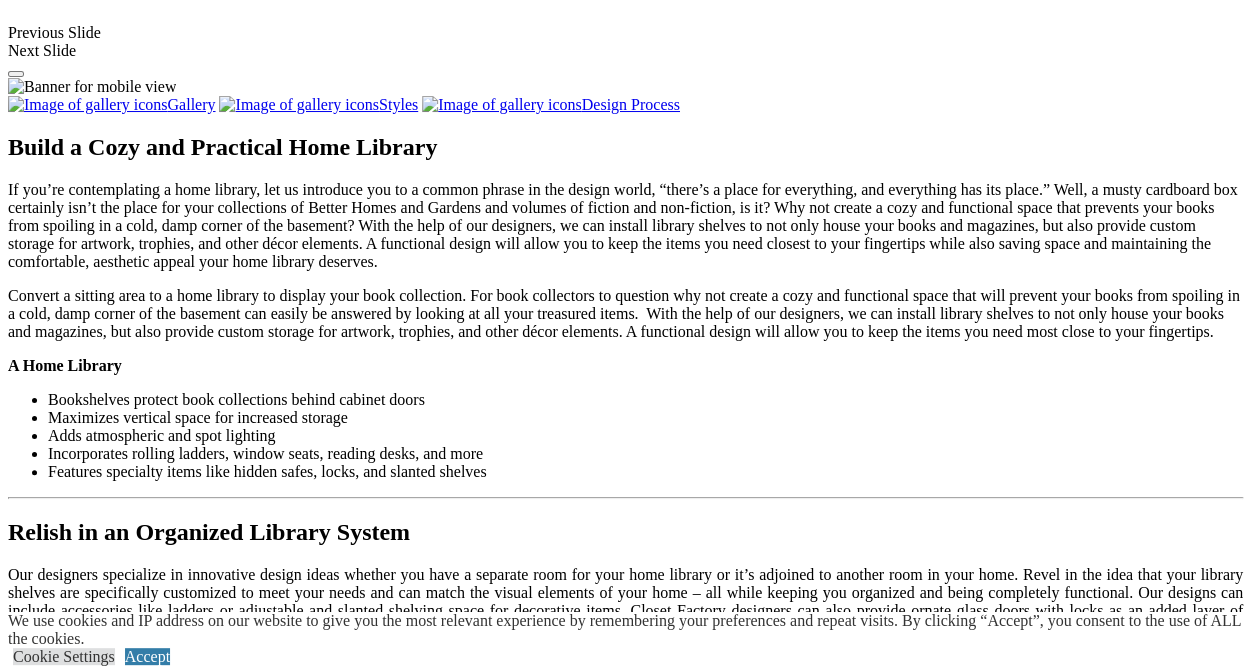 click on "Home Library" at bounding box center [133, -496] 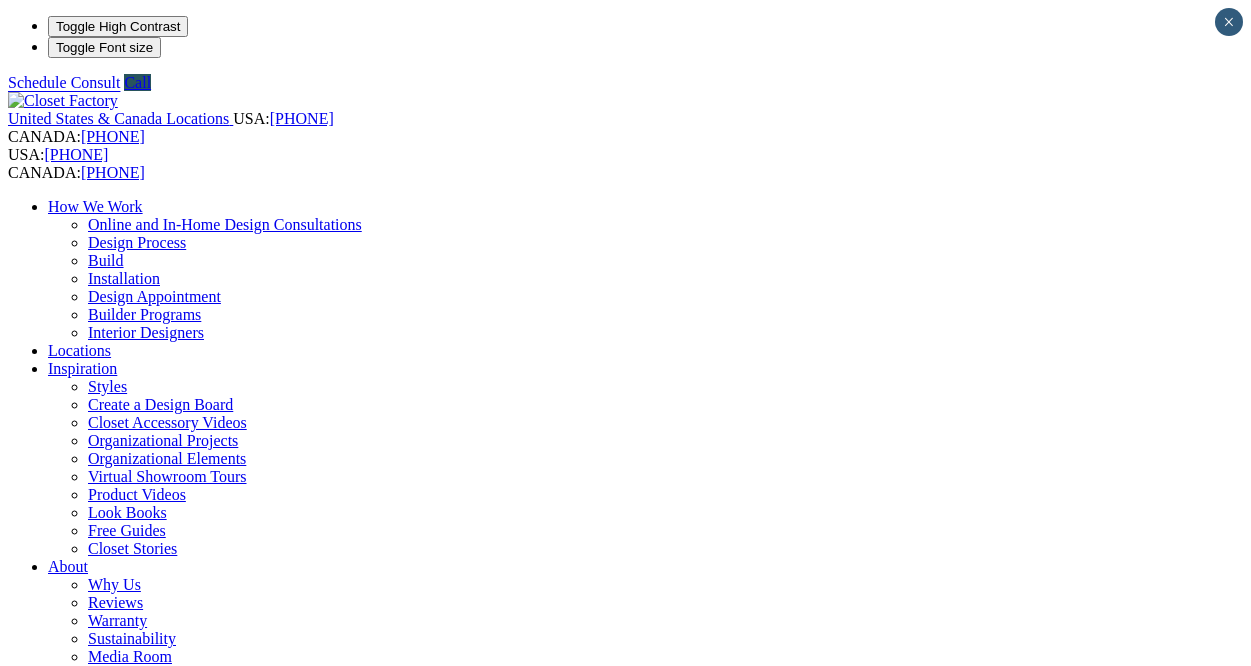 scroll, scrollTop: 0, scrollLeft: 0, axis: both 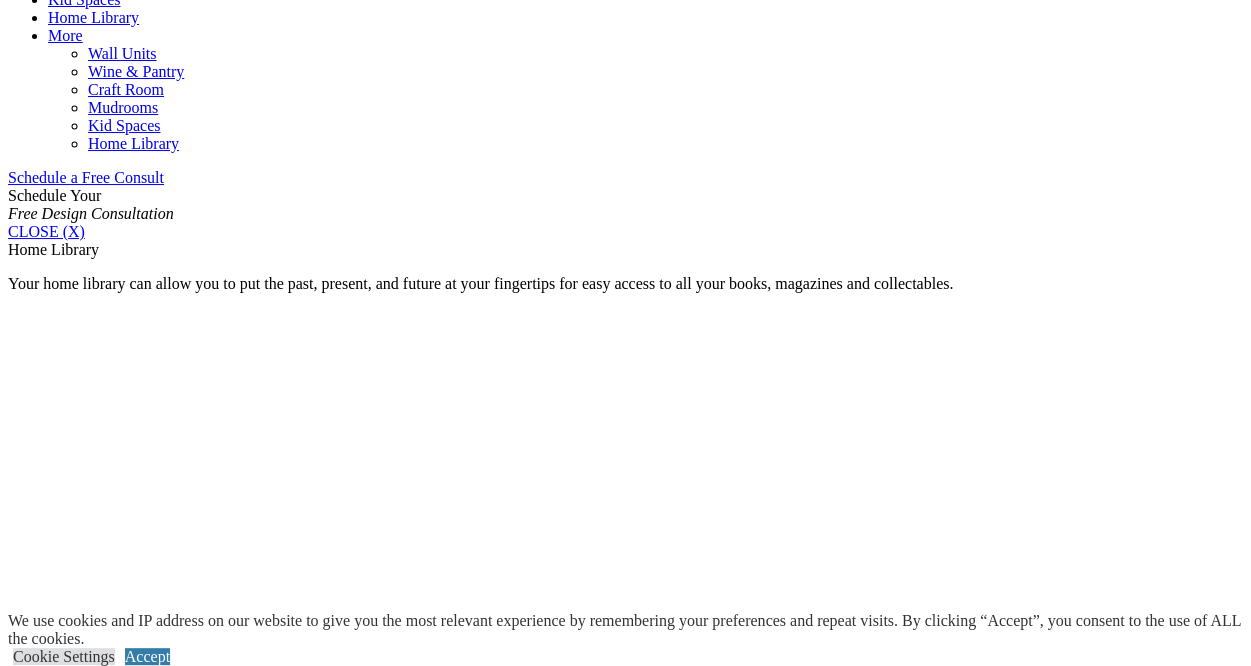 click on "With Ladders" at bounding box center (91, 1618) 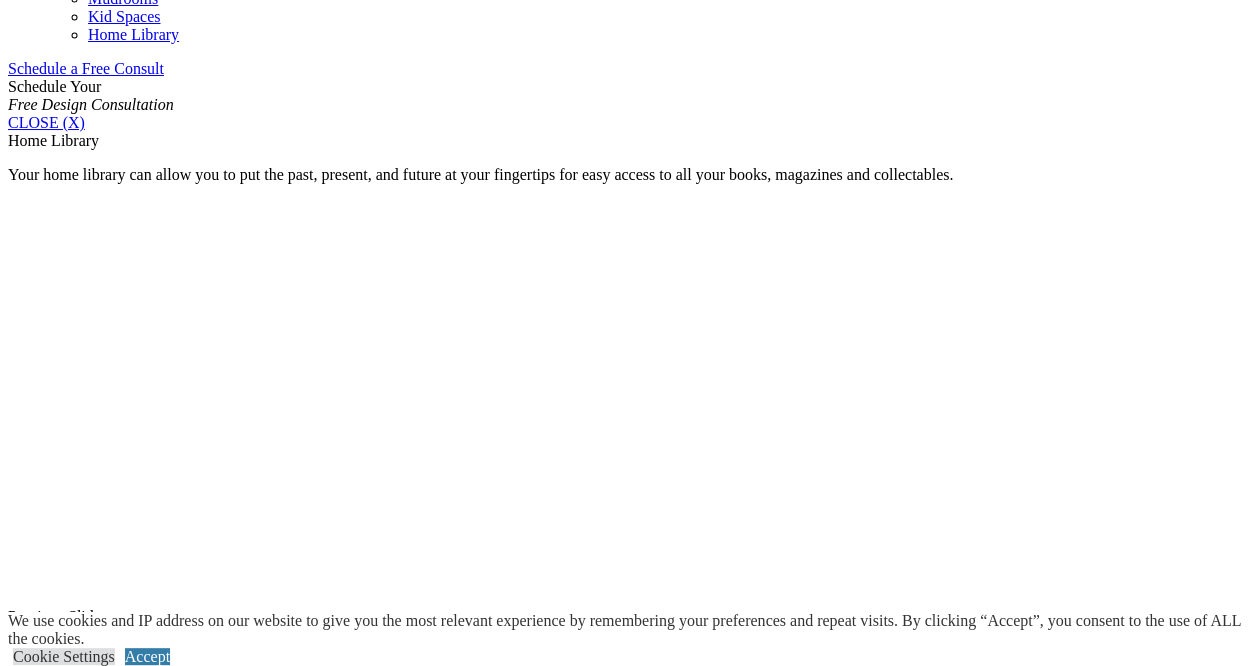scroll, scrollTop: 1217, scrollLeft: 0, axis: vertical 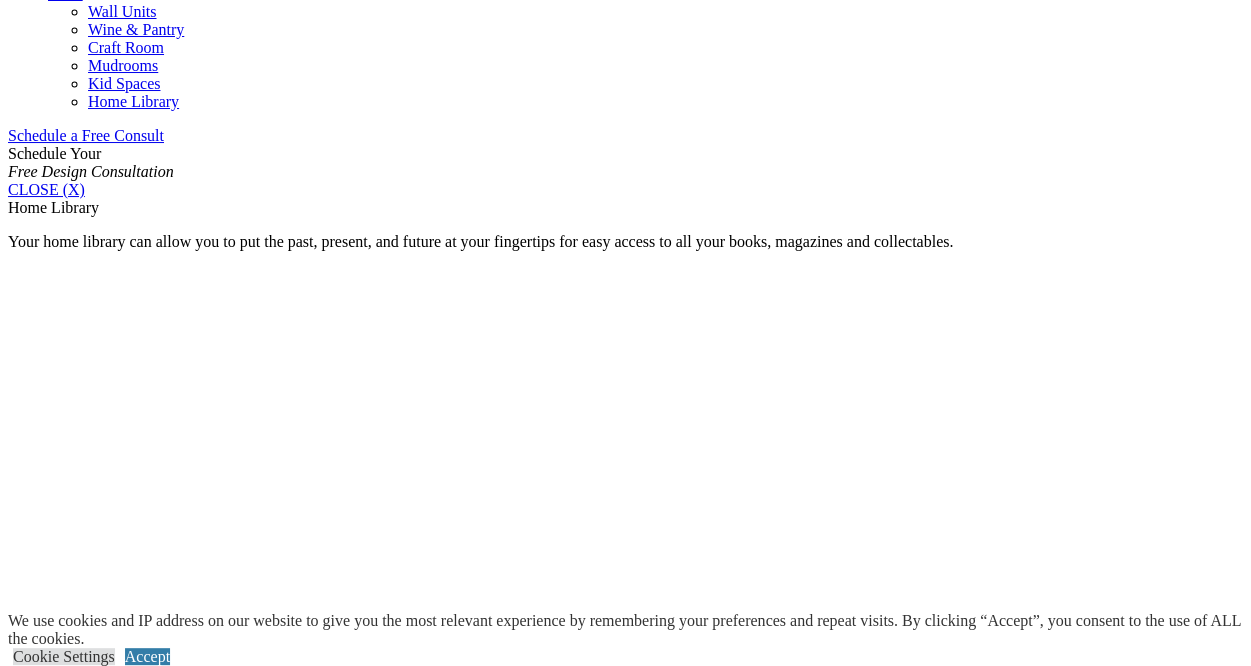 click on "Wood" at bounding box center [67, 1540] 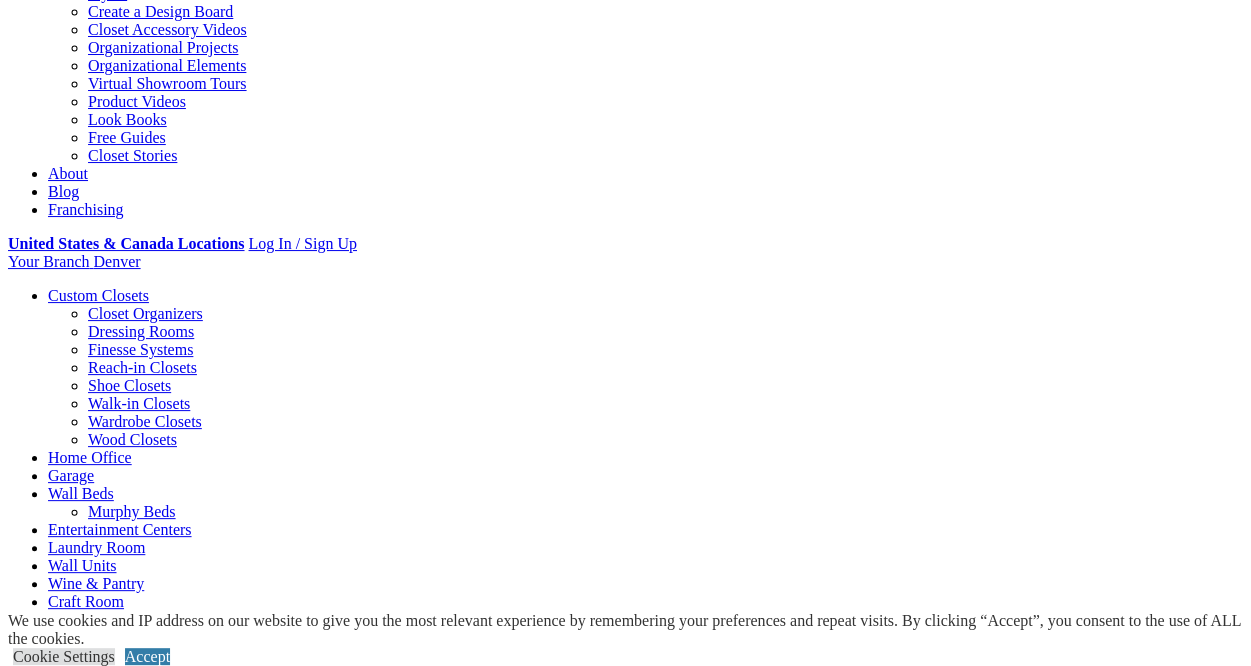 scroll, scrollTop: 269, scrollLeft: 0, axis: vertical 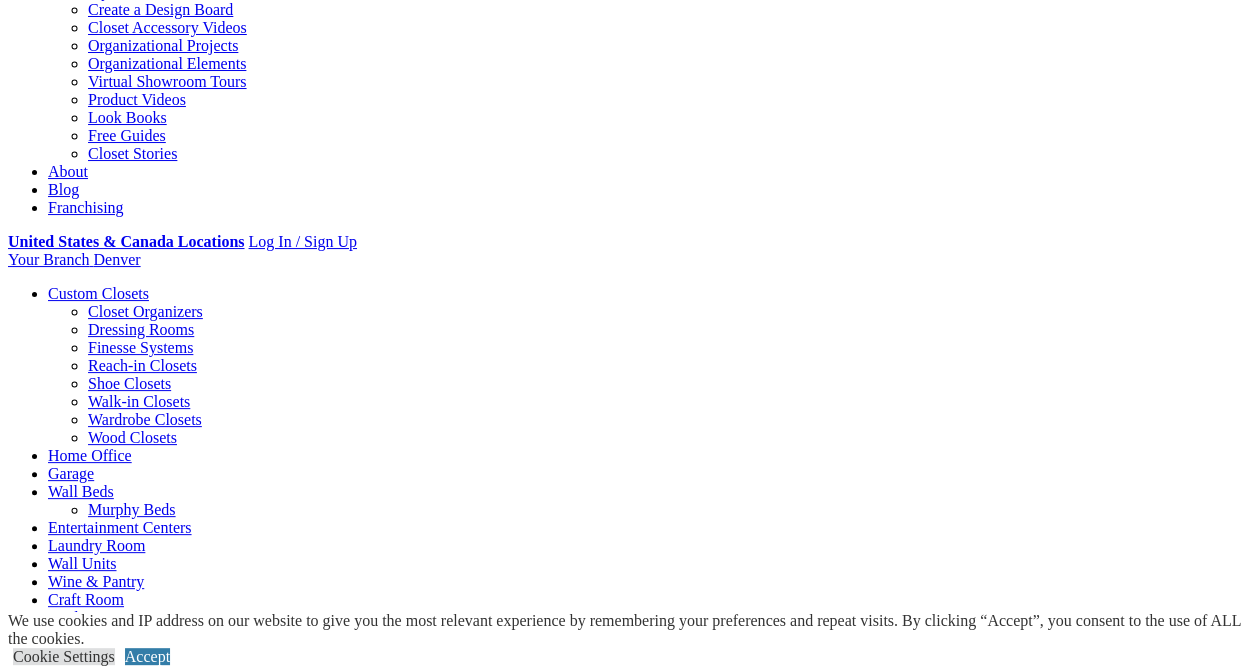 click at bounding box center (299, 1434) 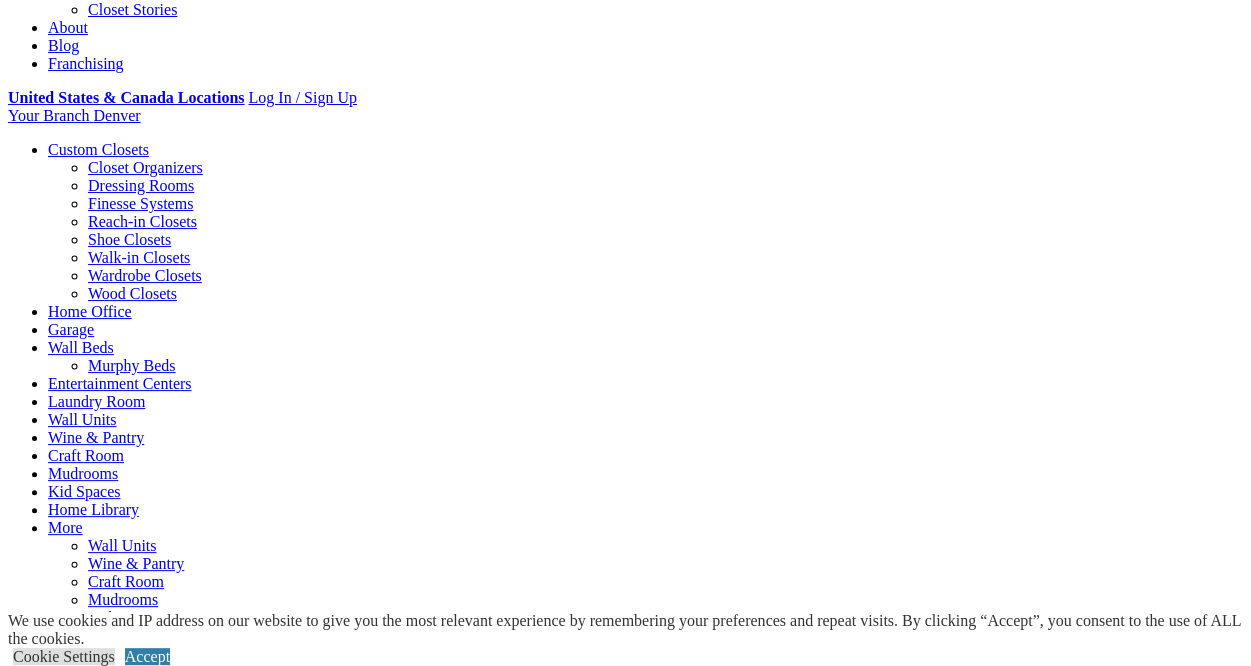 scroll, scrollTop: 384, scrollLeft: 0, axis: vertical 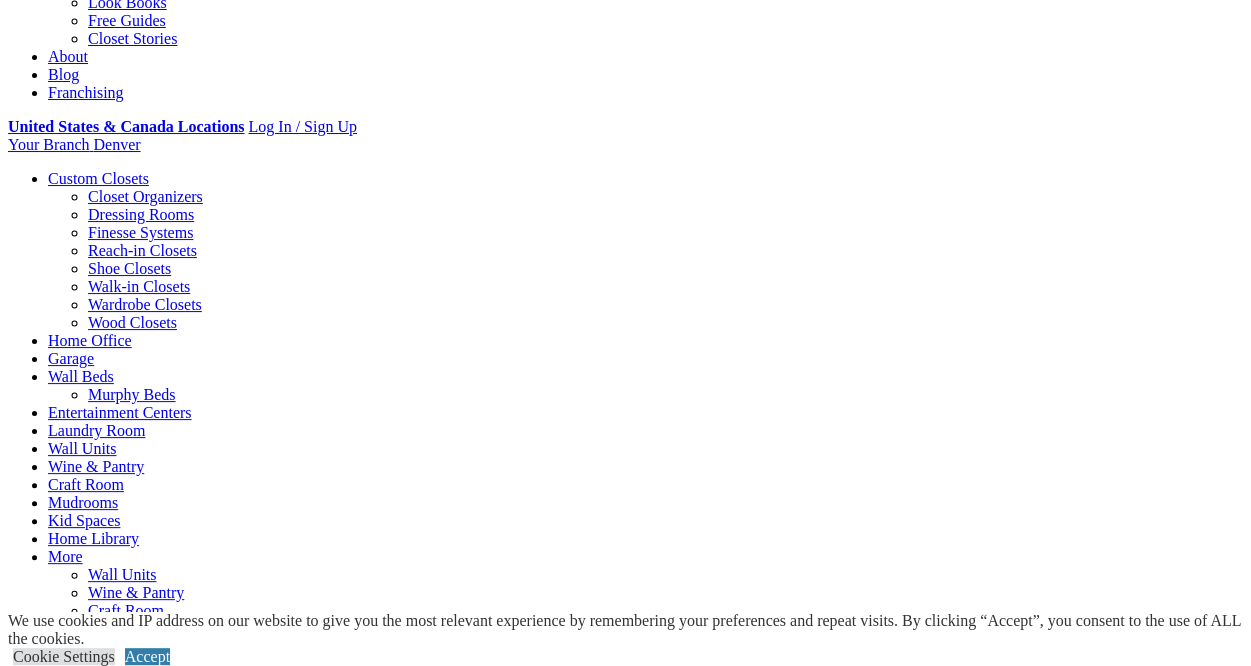 click on "Styles" at bounding box center (318, 1318) 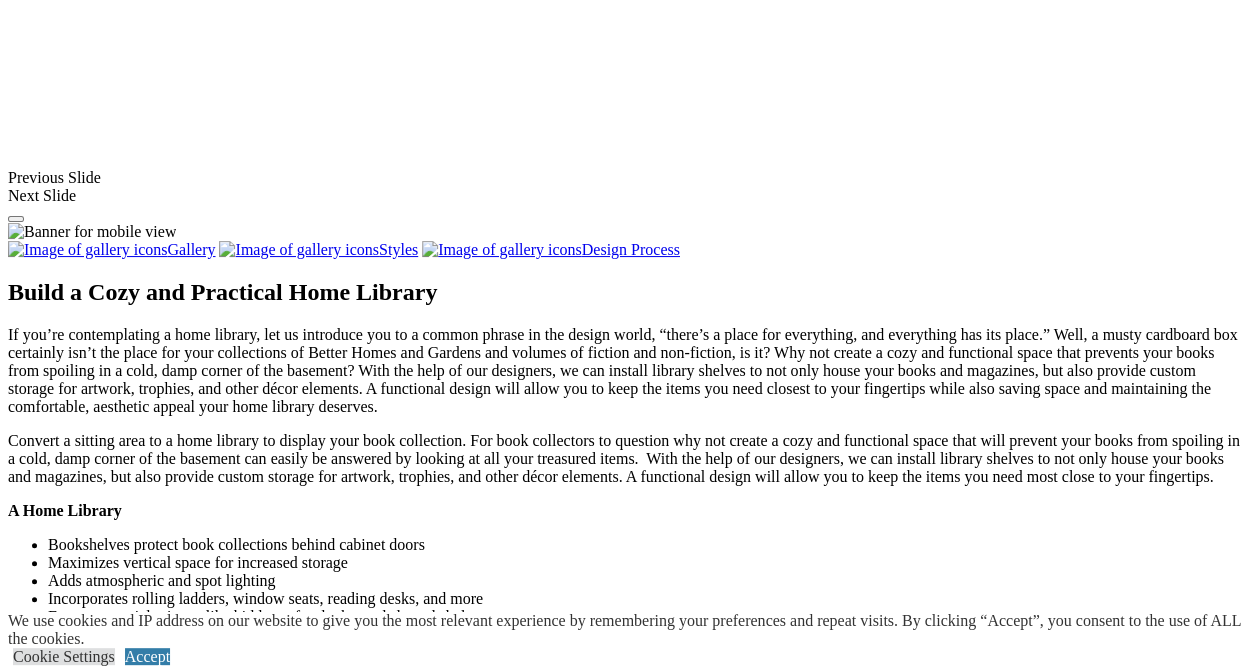 scroll, scrollTop: 1310, scrollLeft: 0, axis: vertical 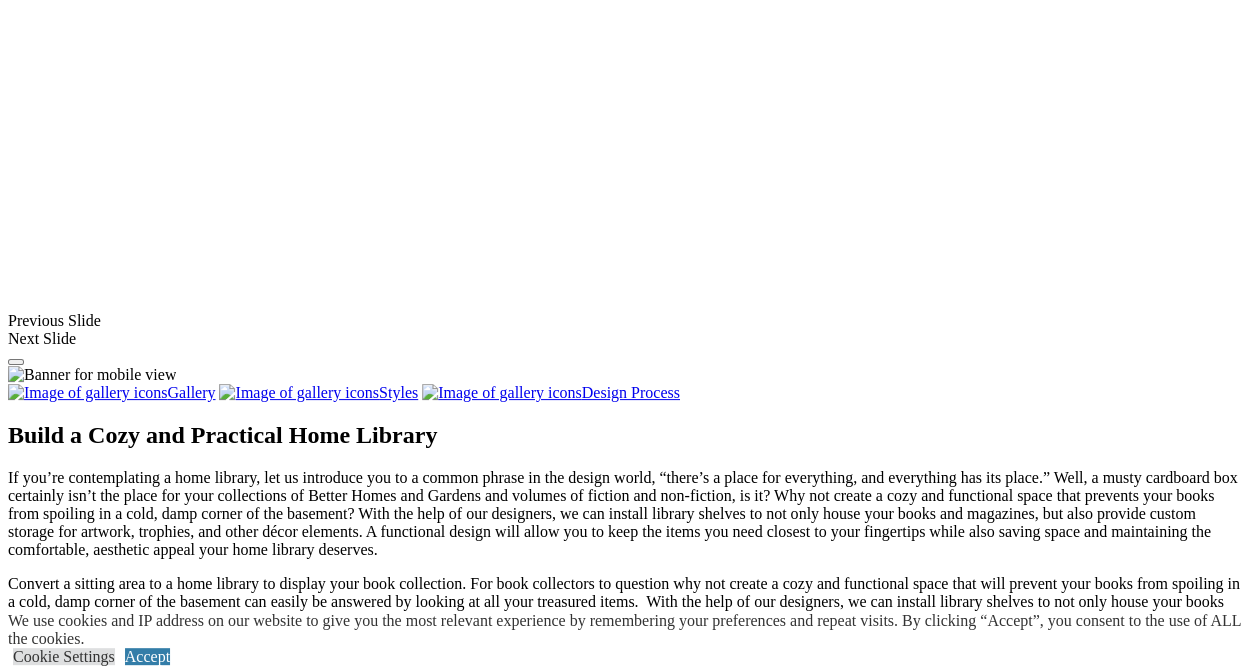 click on "All" at bounding box center [58, 1159] 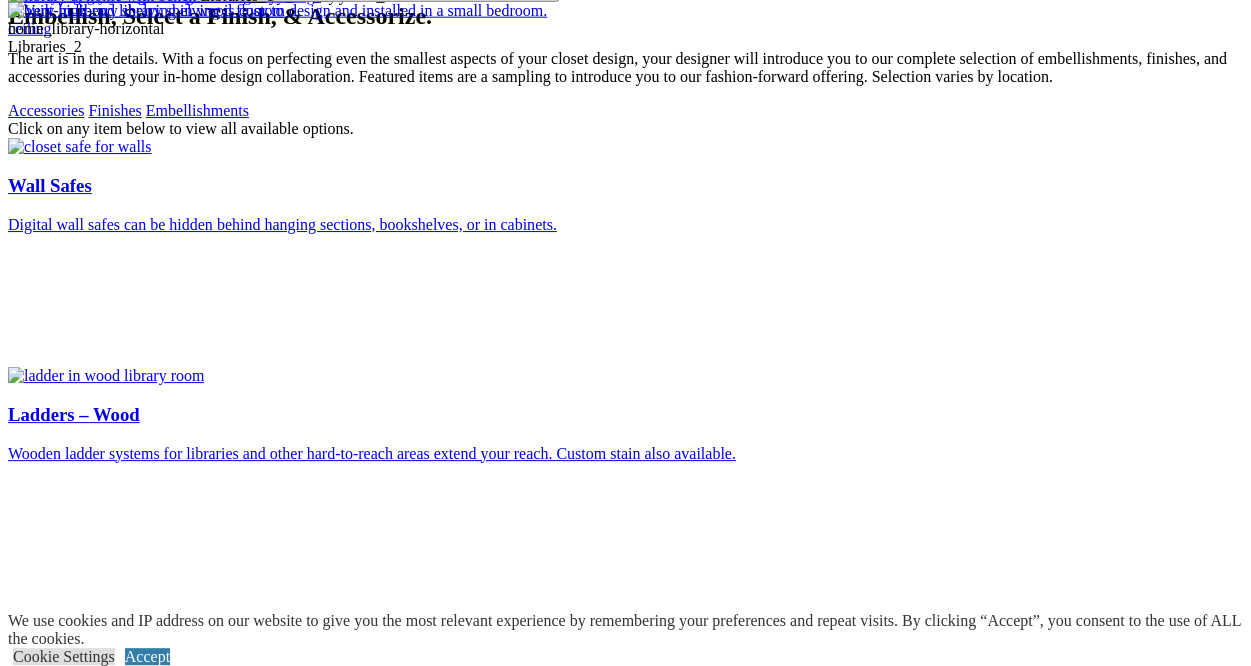 scroll, scrollTop: 2584, scrollLeft: 0, axis: vertical 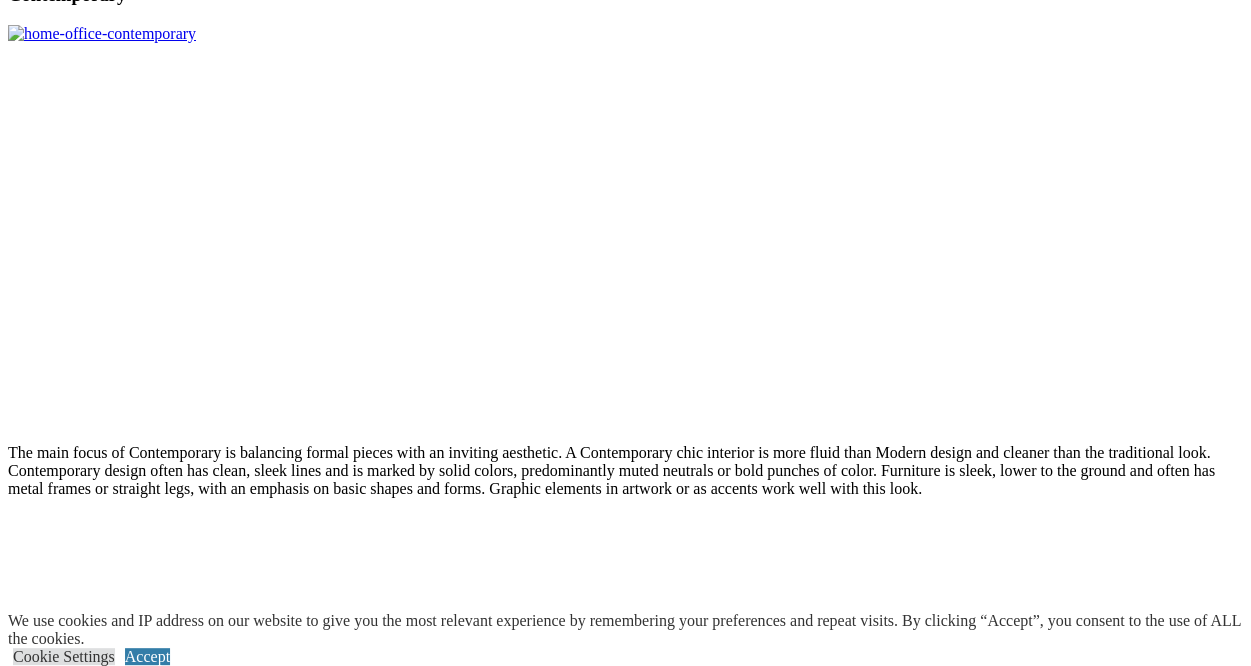 click on "Your Branch
[CITY]
ZIP code
*" at bounding box center (625, -1692) 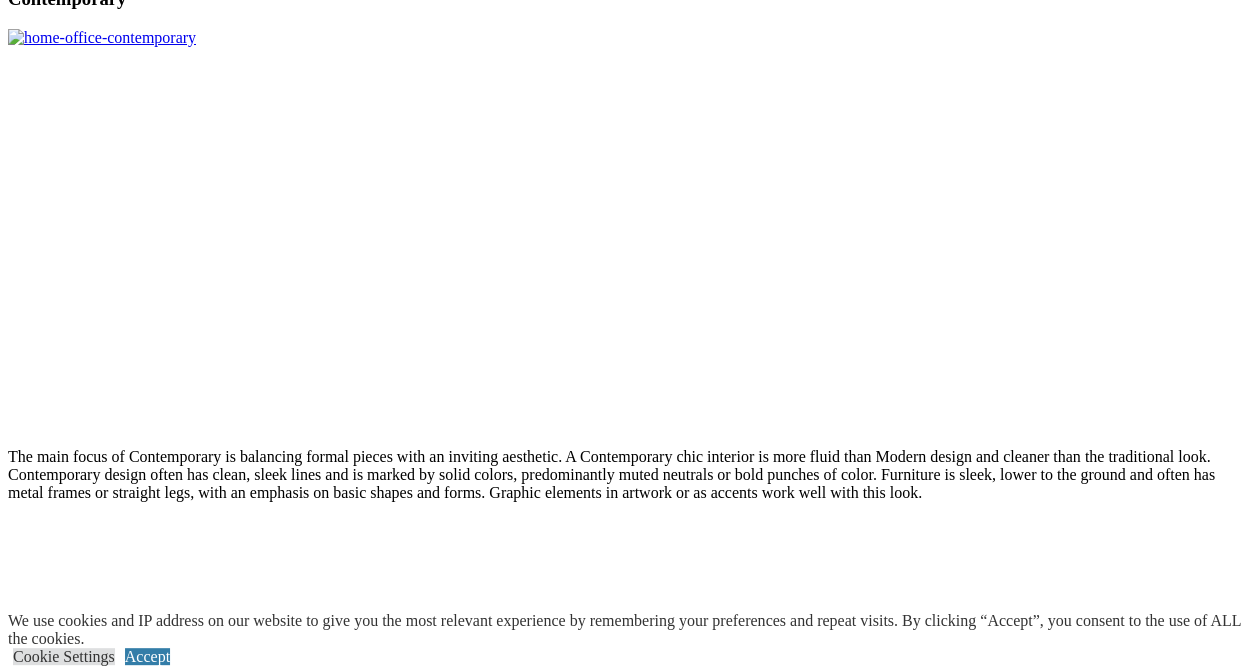 type on "*****" 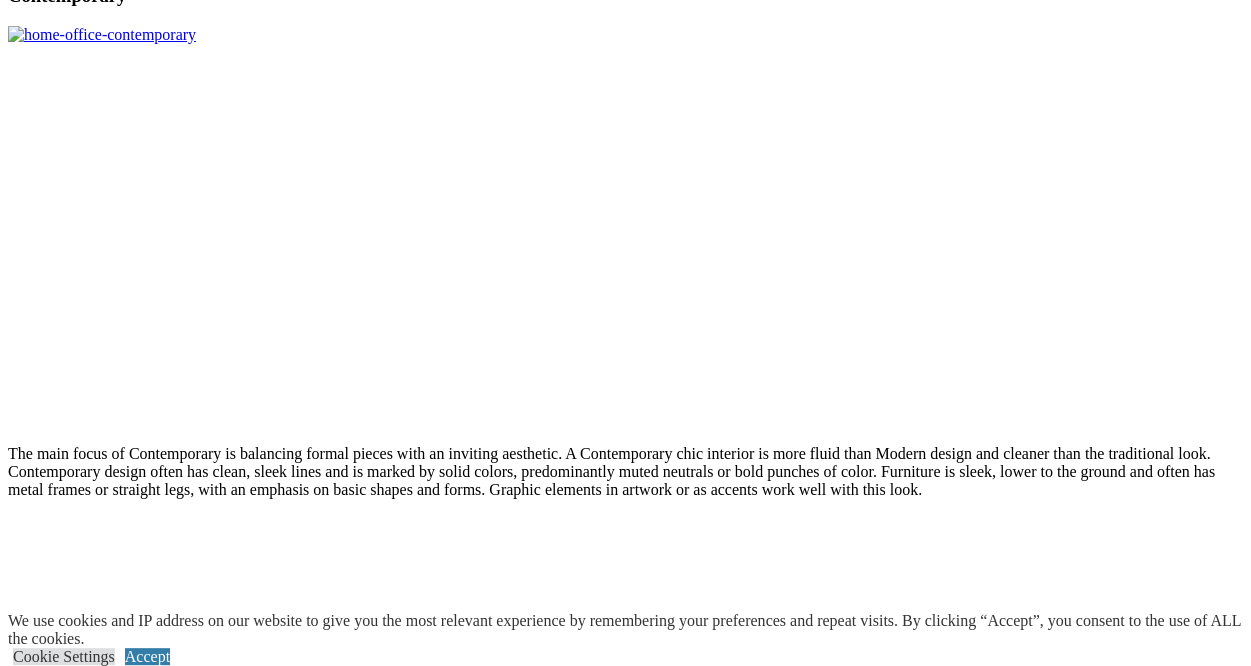 click on "Your Branch
[CITY]
ZIP code
[POSTAL_CODE]
*" at bounding box center (625, -1691) 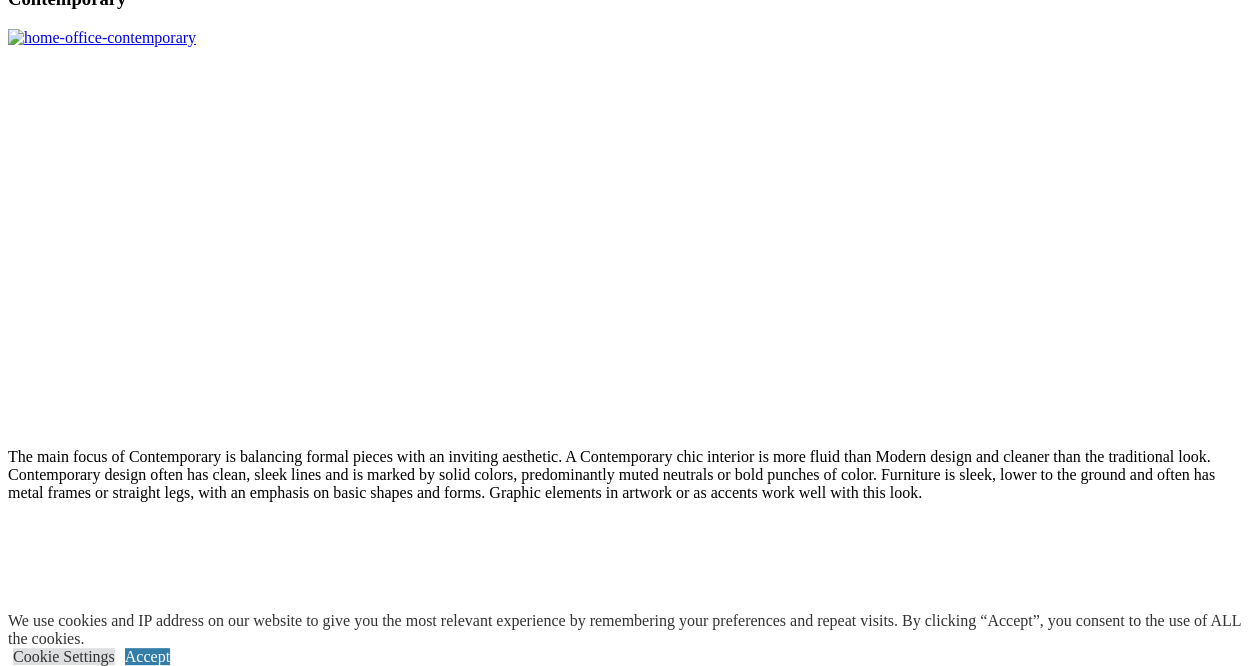 click on "How We Work  Online and In-Home Design Consultations Design Process Build Installation Design Appointment Builder Programs Interior Designers Locations Inspiration  Styles Create a Design Board Closet Accessory Videos Organizational Projects Organizational Elements Virtual Showroom Tours Product Videos Look Books Free Guides Closet Stories About  Why Us Reviews Warranty Sustainability Media Room Closet Factory Cares Customer Service Careers Blog Franchising" at bounding box center (625, -2013) 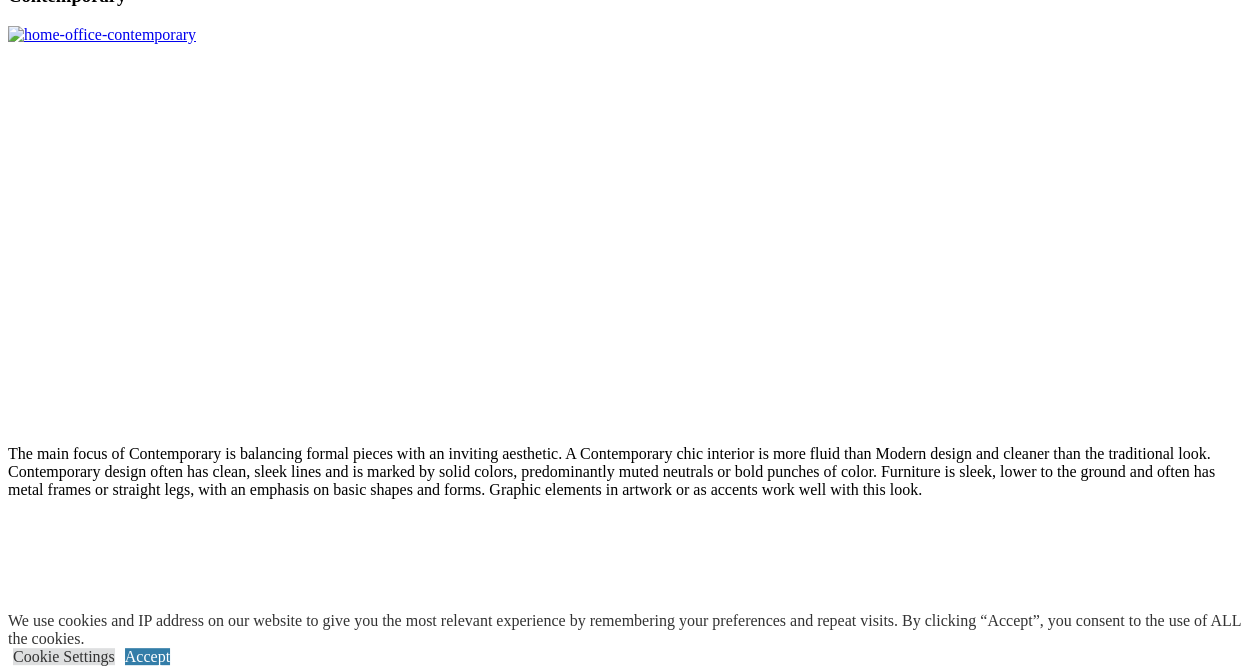 click on "Locations" at bounding box center [79, -2140] 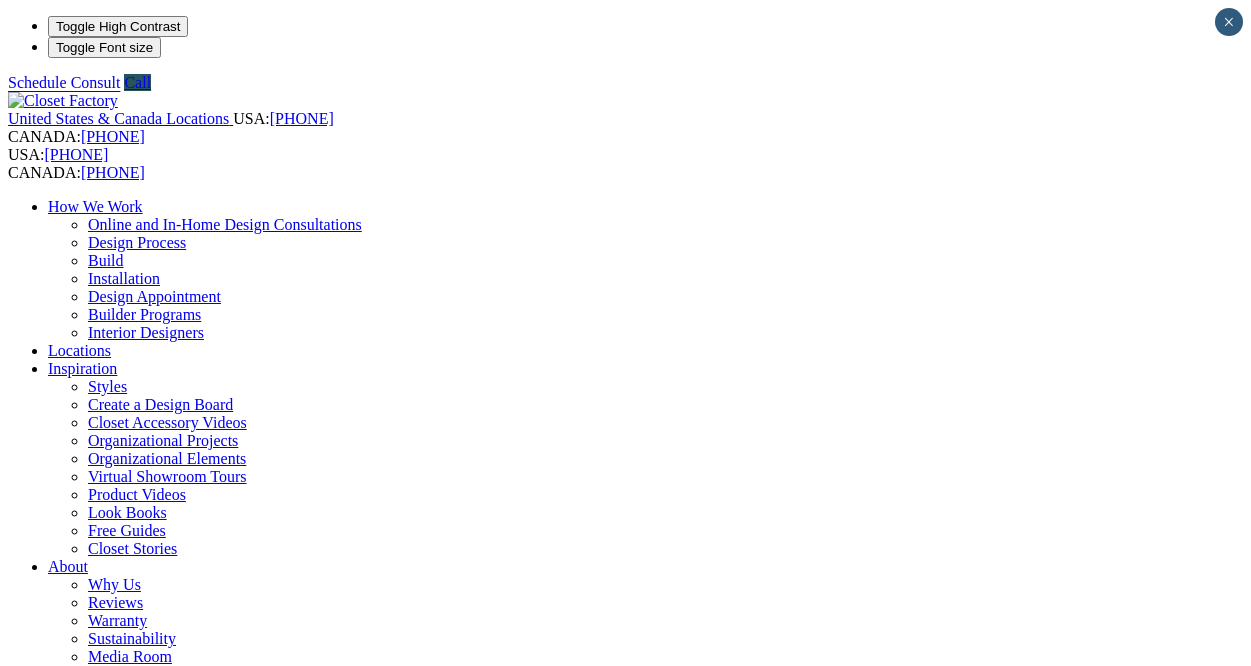 scroll, scrollTop: 0, scrollLeft: 0, axis: both 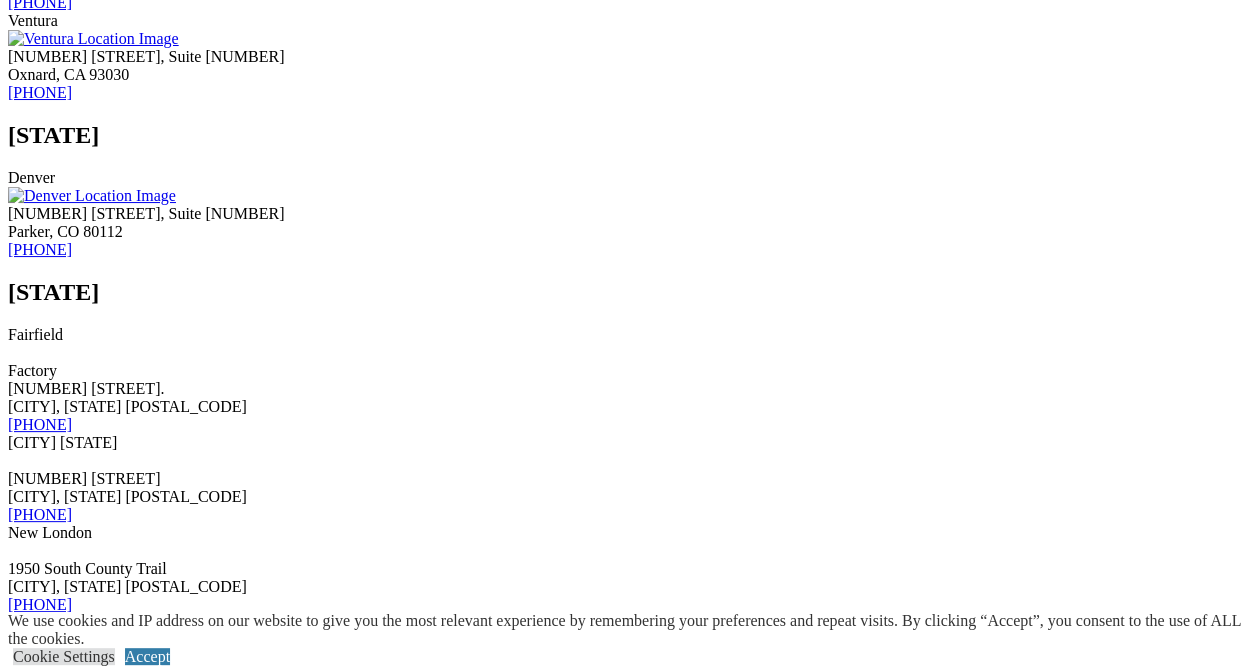 click at bounding box center [92, 196] 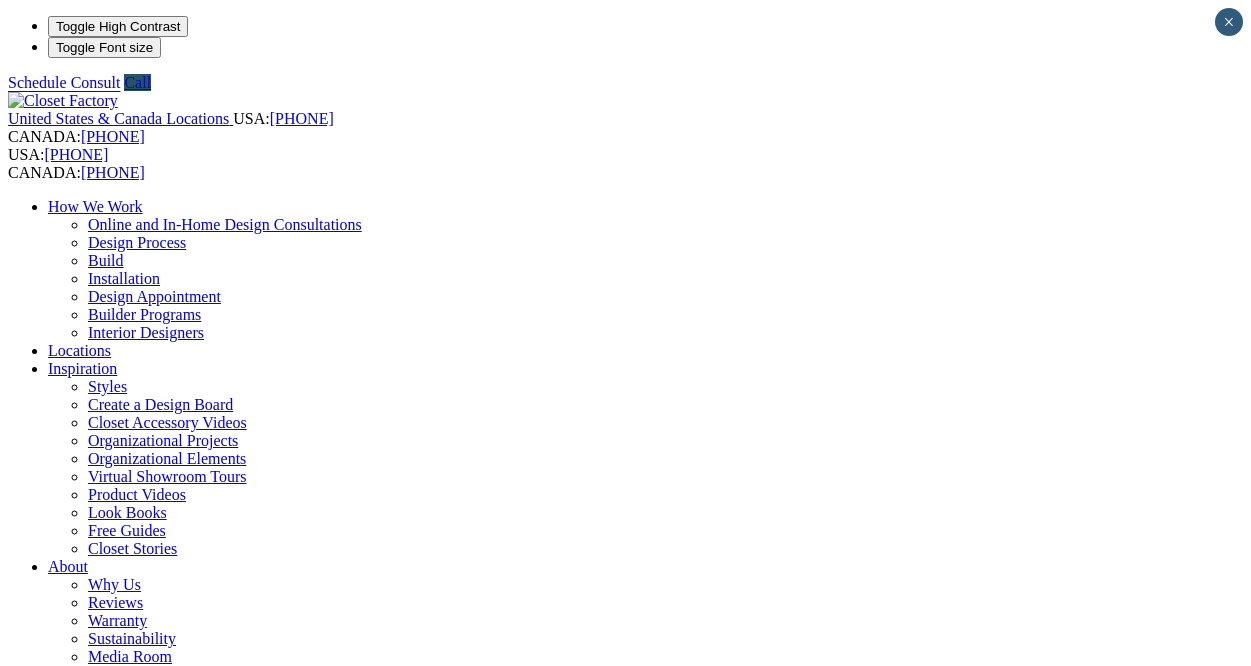 scroll, scrollTop: 0, scrollLeft: 0, axis: both 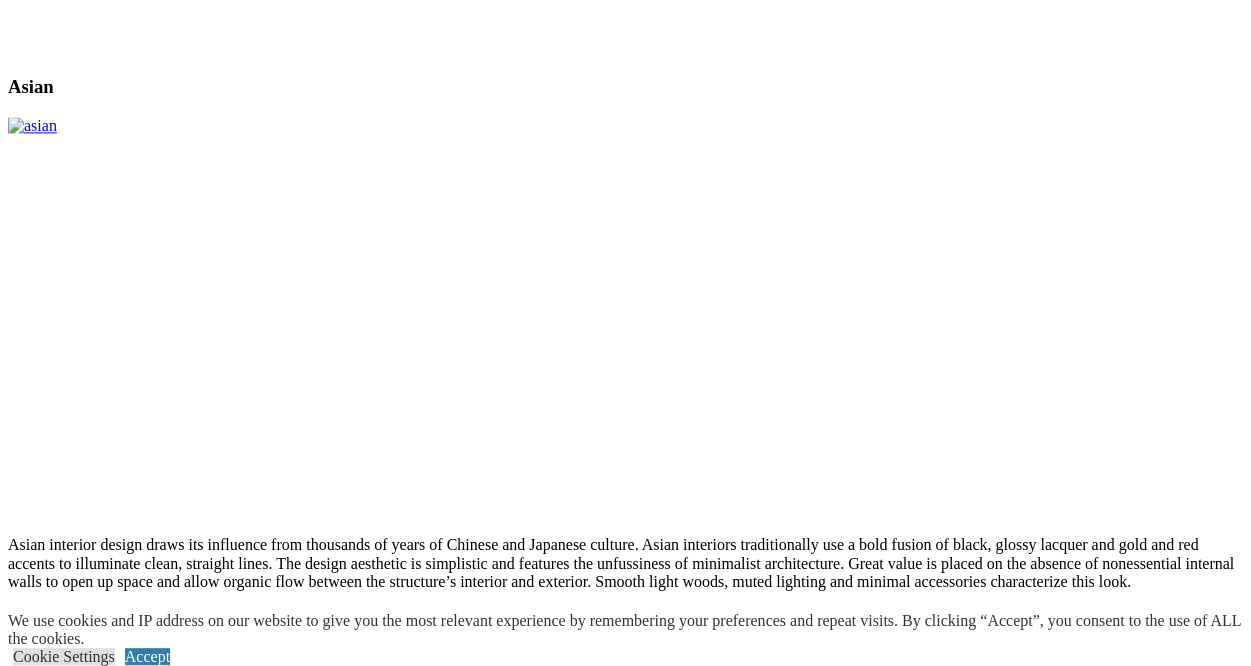 click at bounding box center (47, 6286) 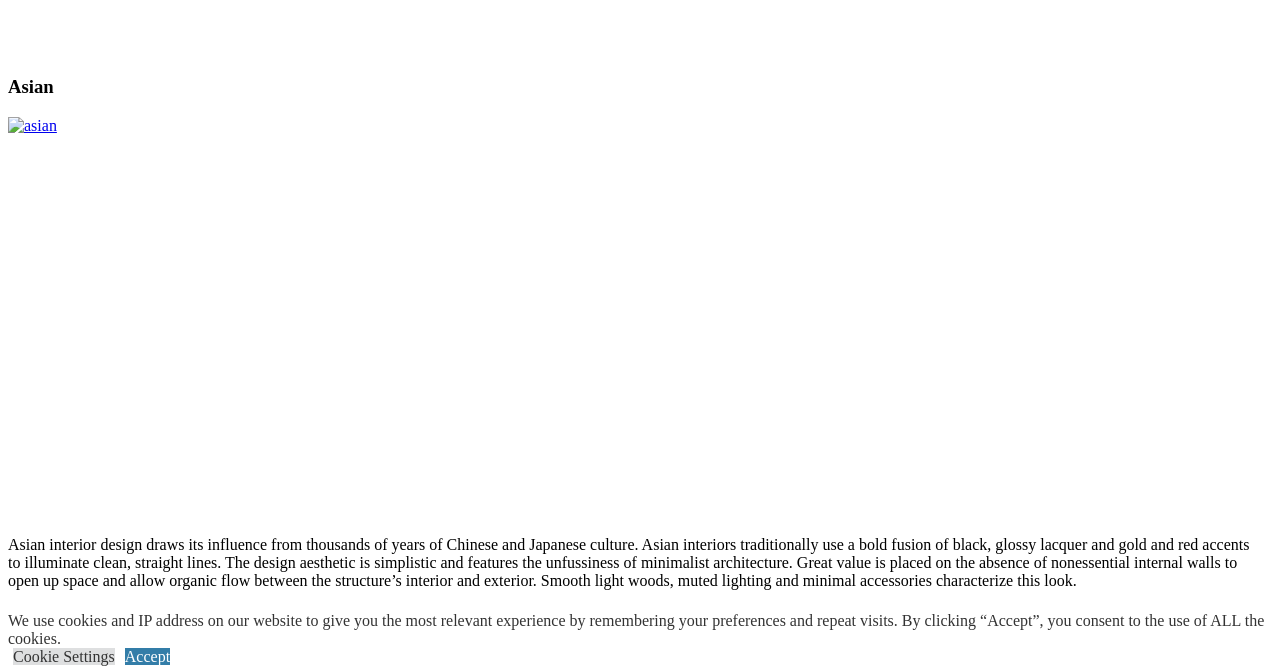 click at bounding box center (8, 10202) 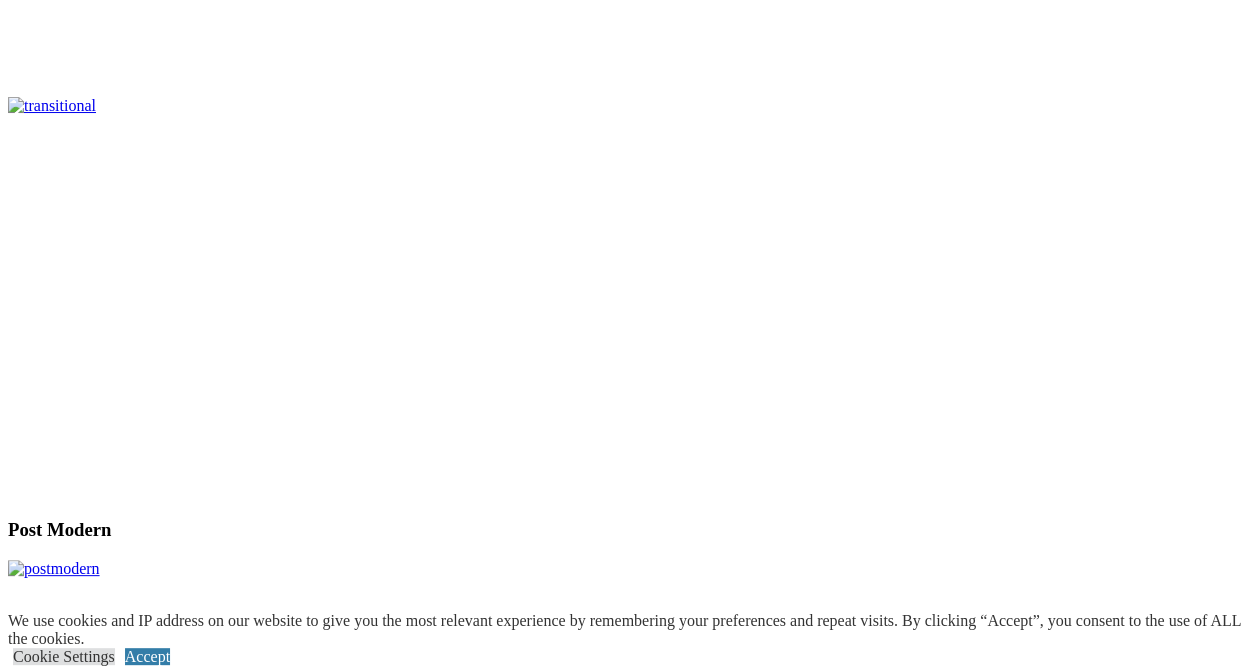 scroll, scrollTop: 5450, scrollLeft: 0, axis: vertical 